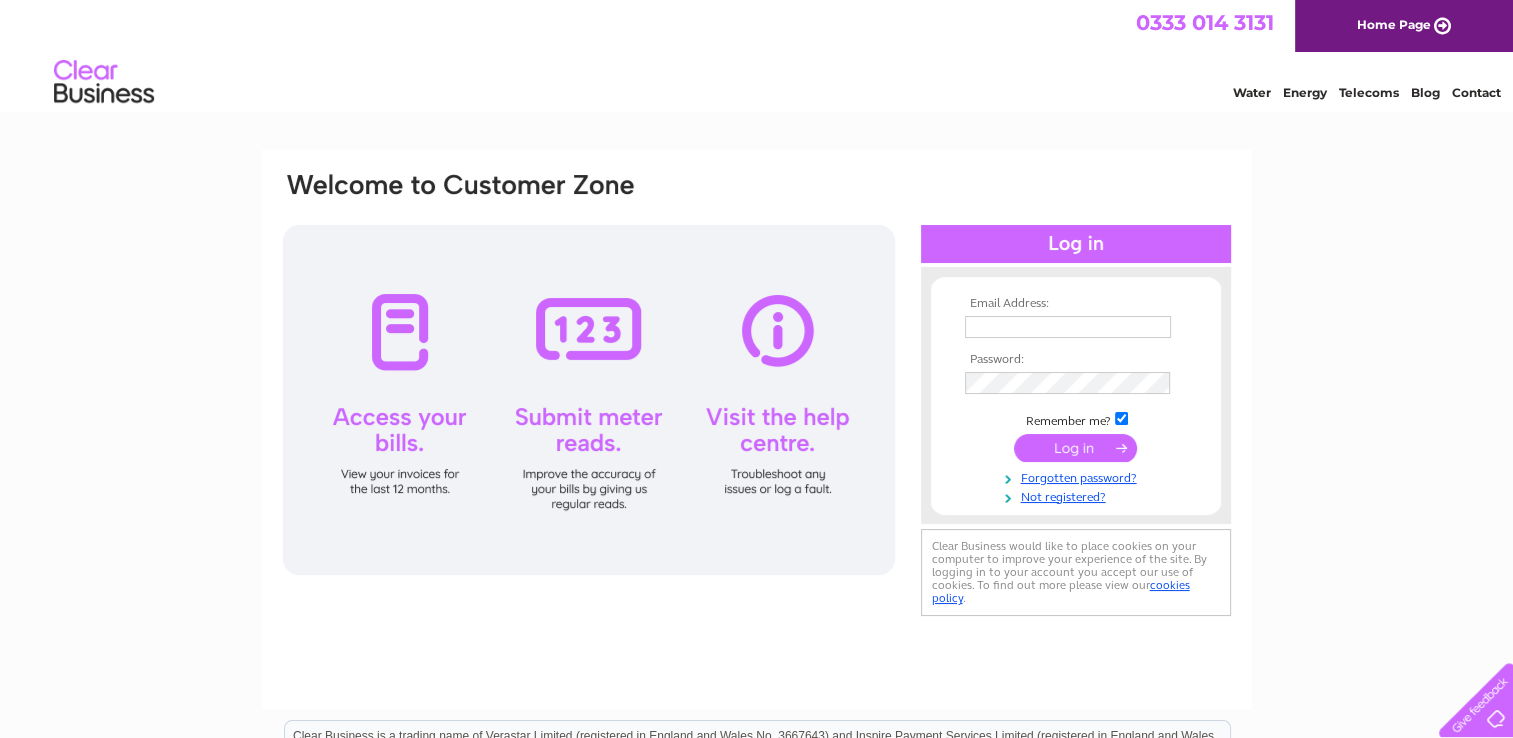 scroll, scrollTop: 0, scrollLeft: 0, axis: both 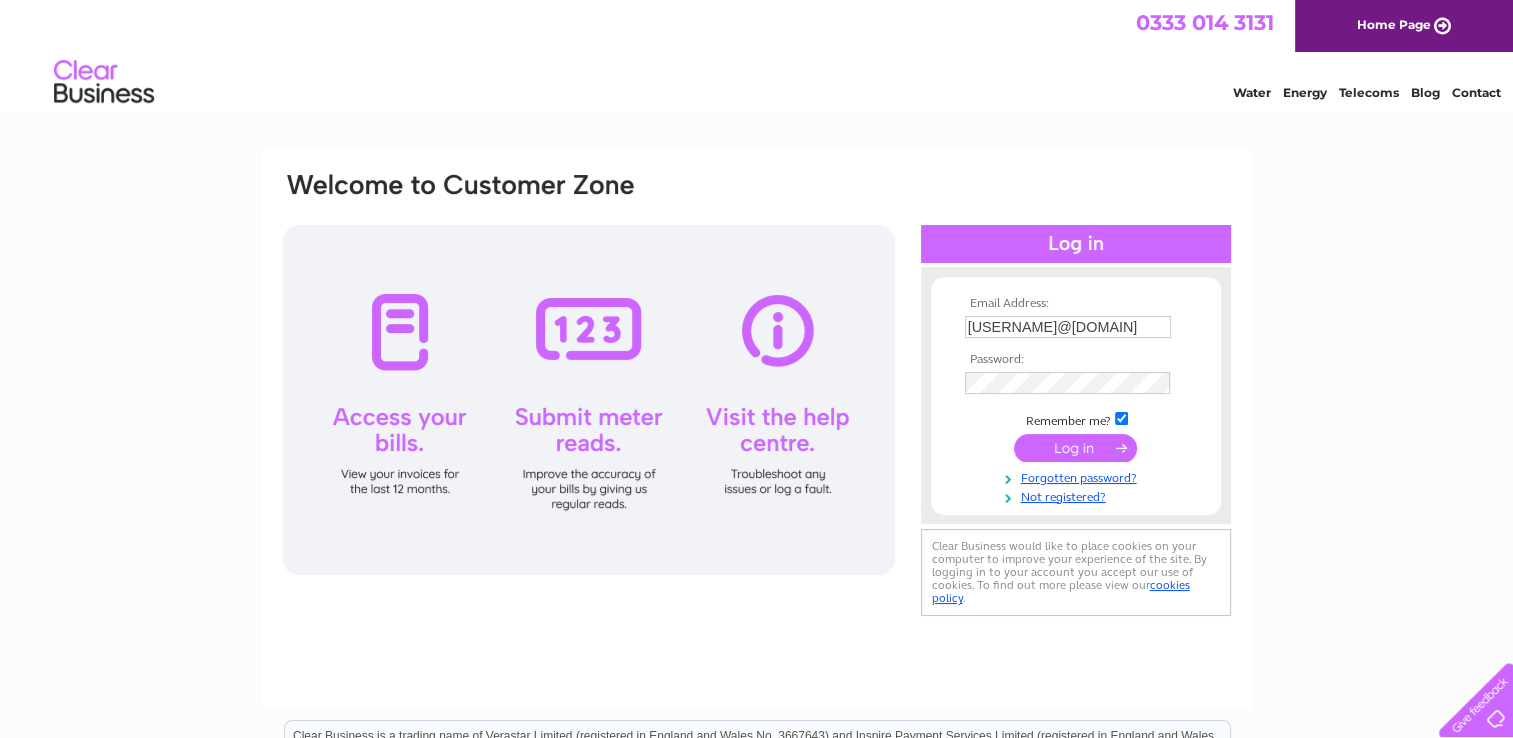 click at bounding box center [1075, 448] 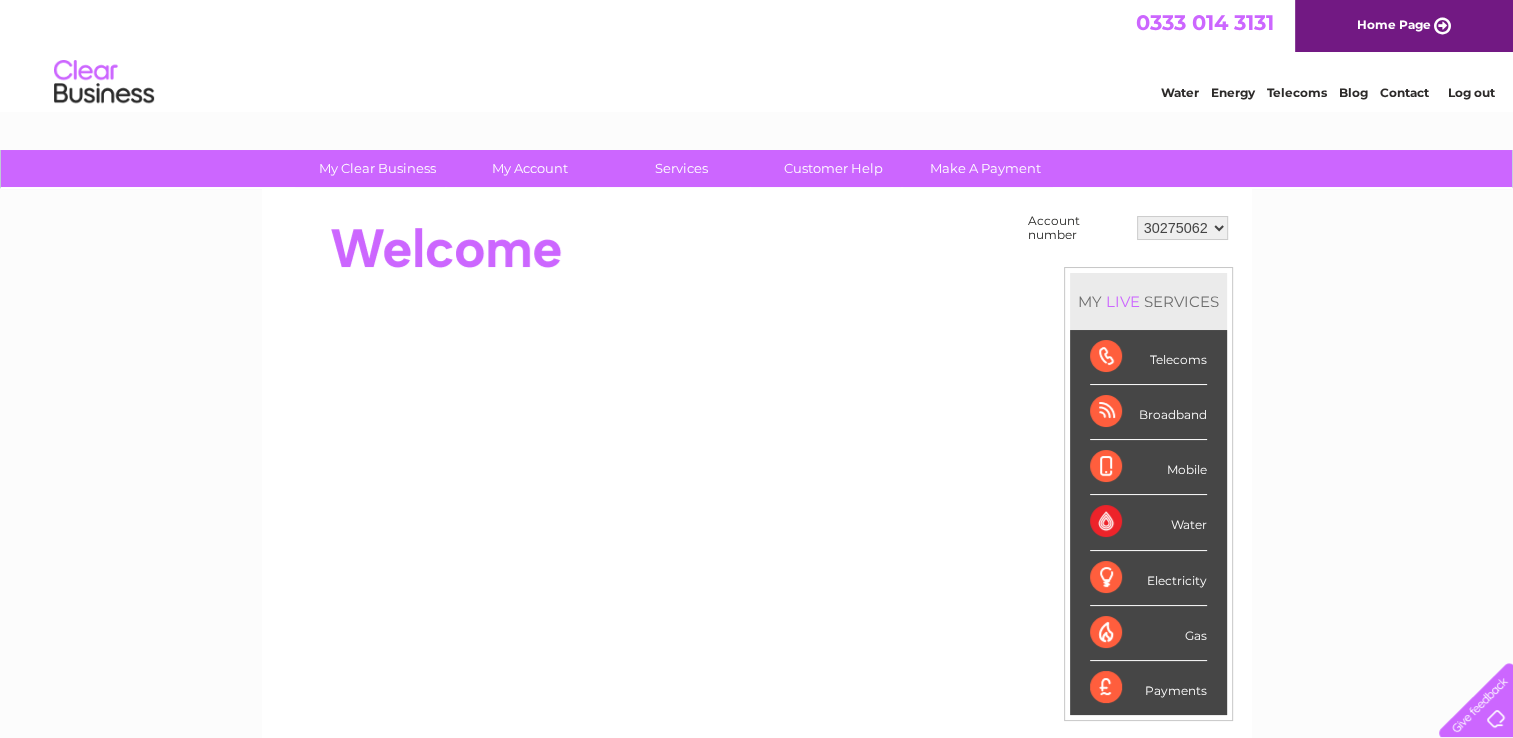 scroll, scrollTop: 0, scrollLeft: 0, axis: both 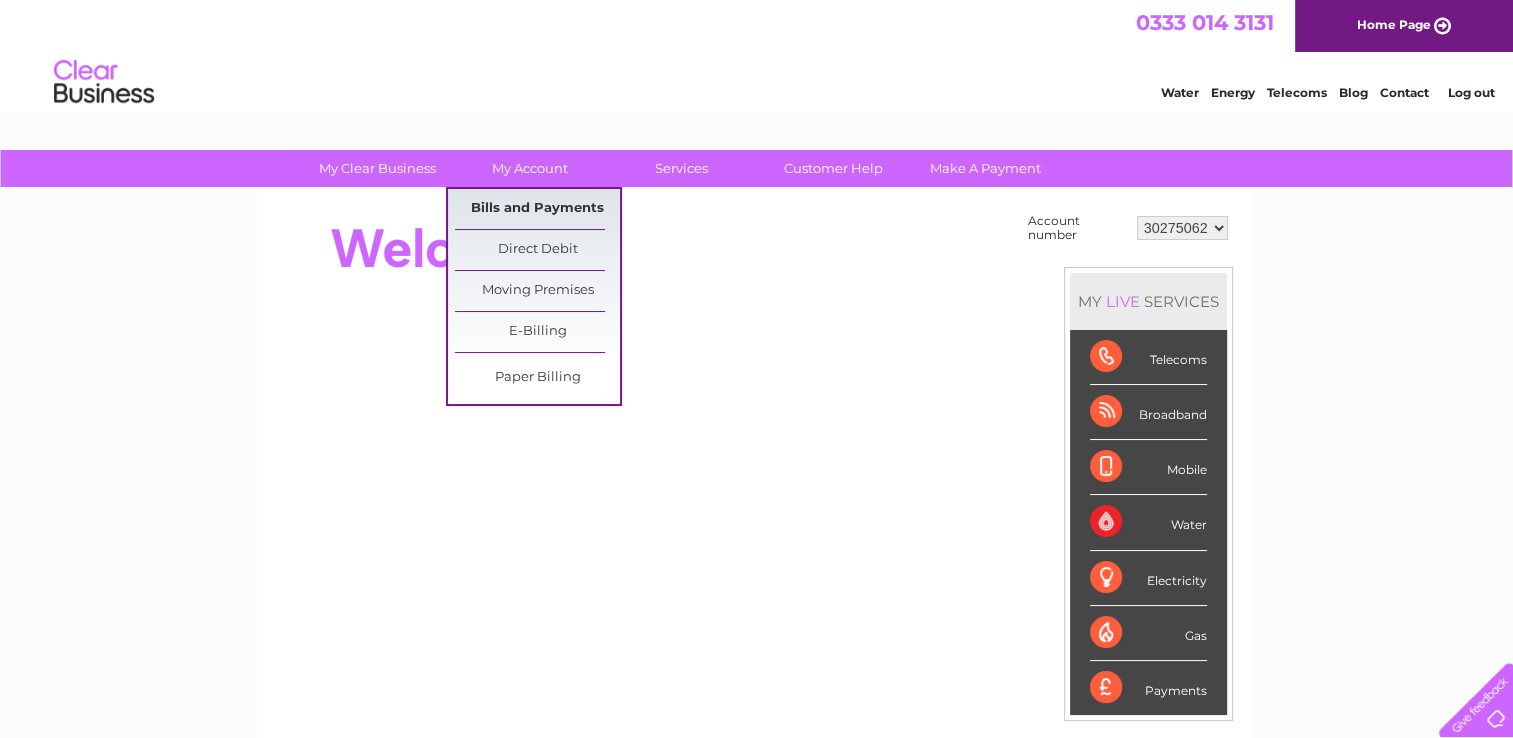 click on "Bills and Payments" at bounding box center [537, 209] 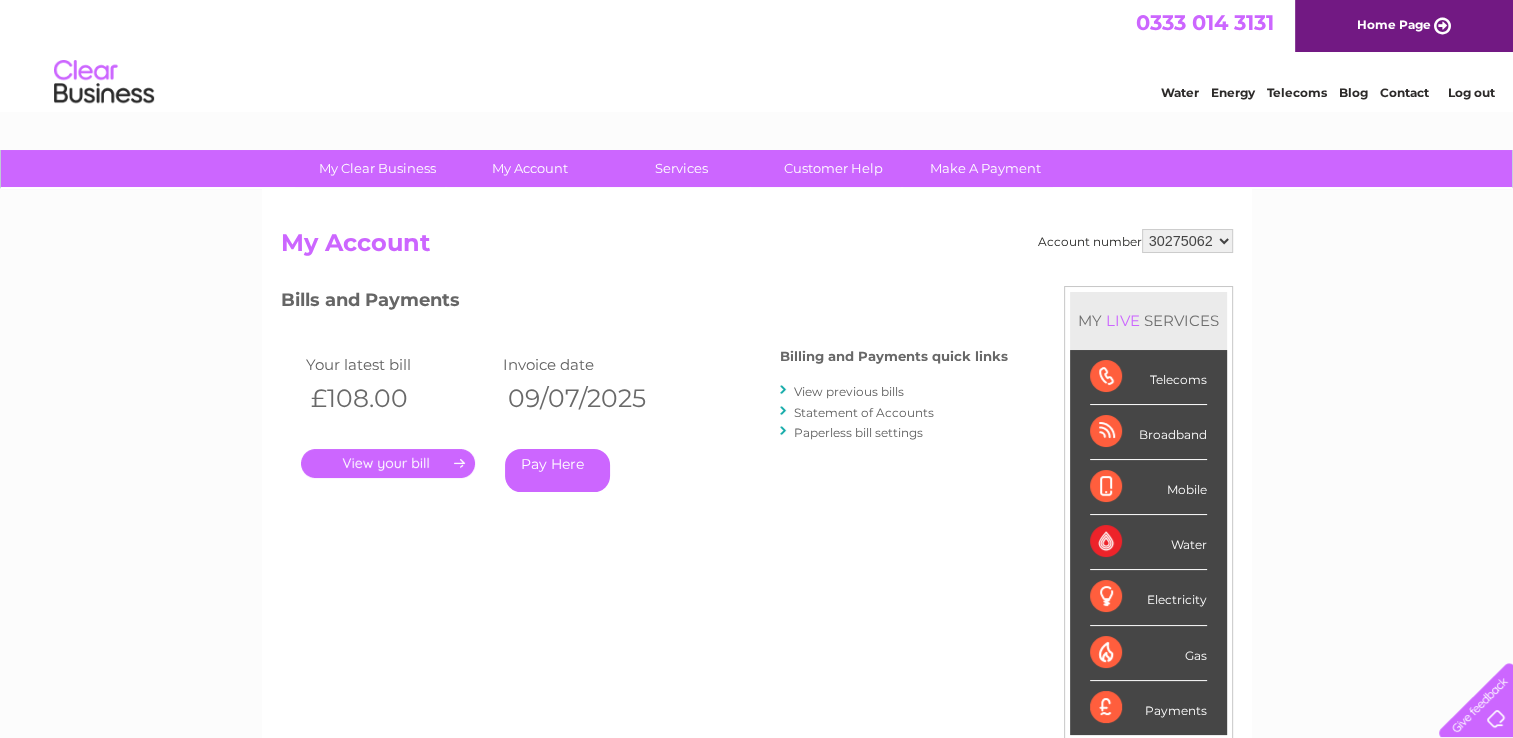 scroll, scrollTop: 0, scrollLeft: 0, axis: both 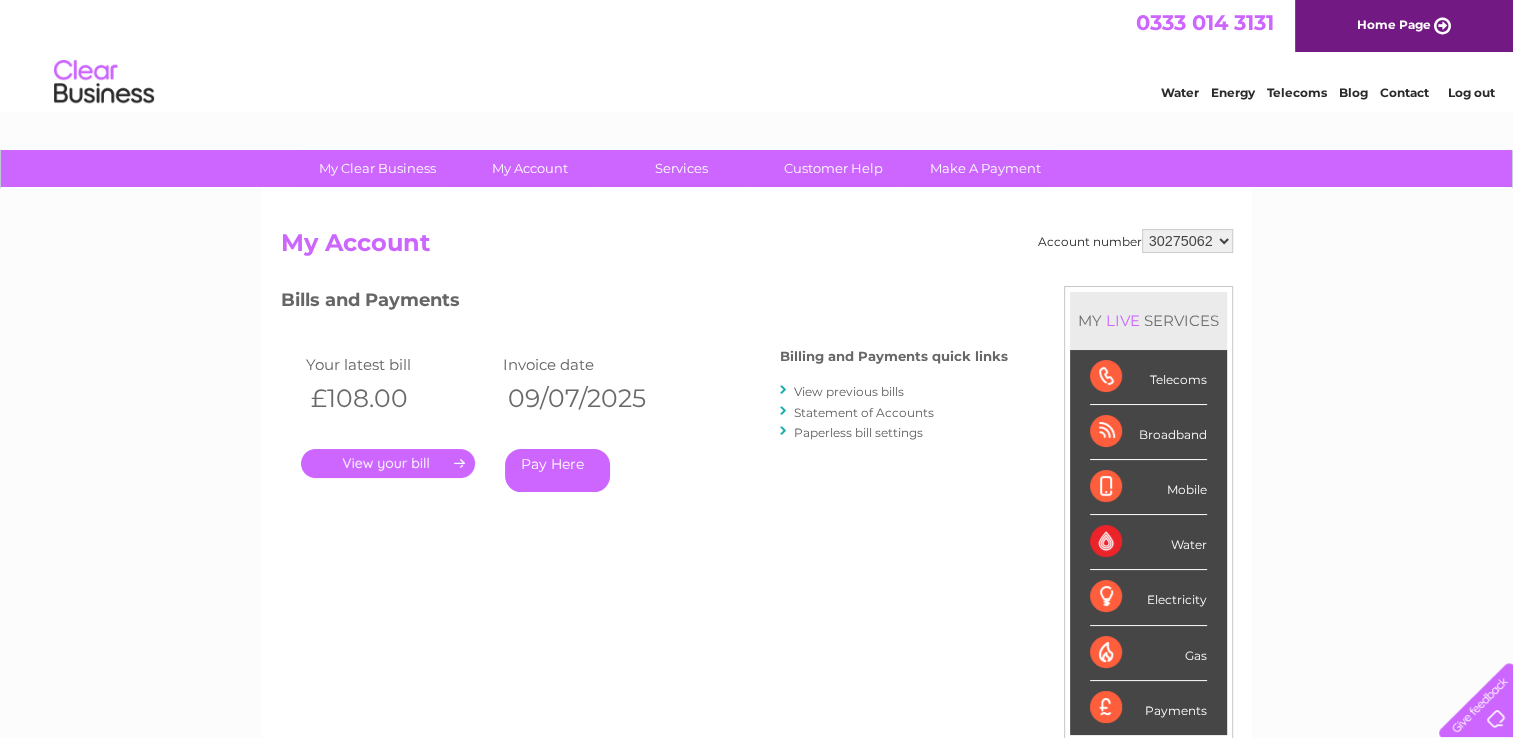 click on "." at bounding box center [388, 463] 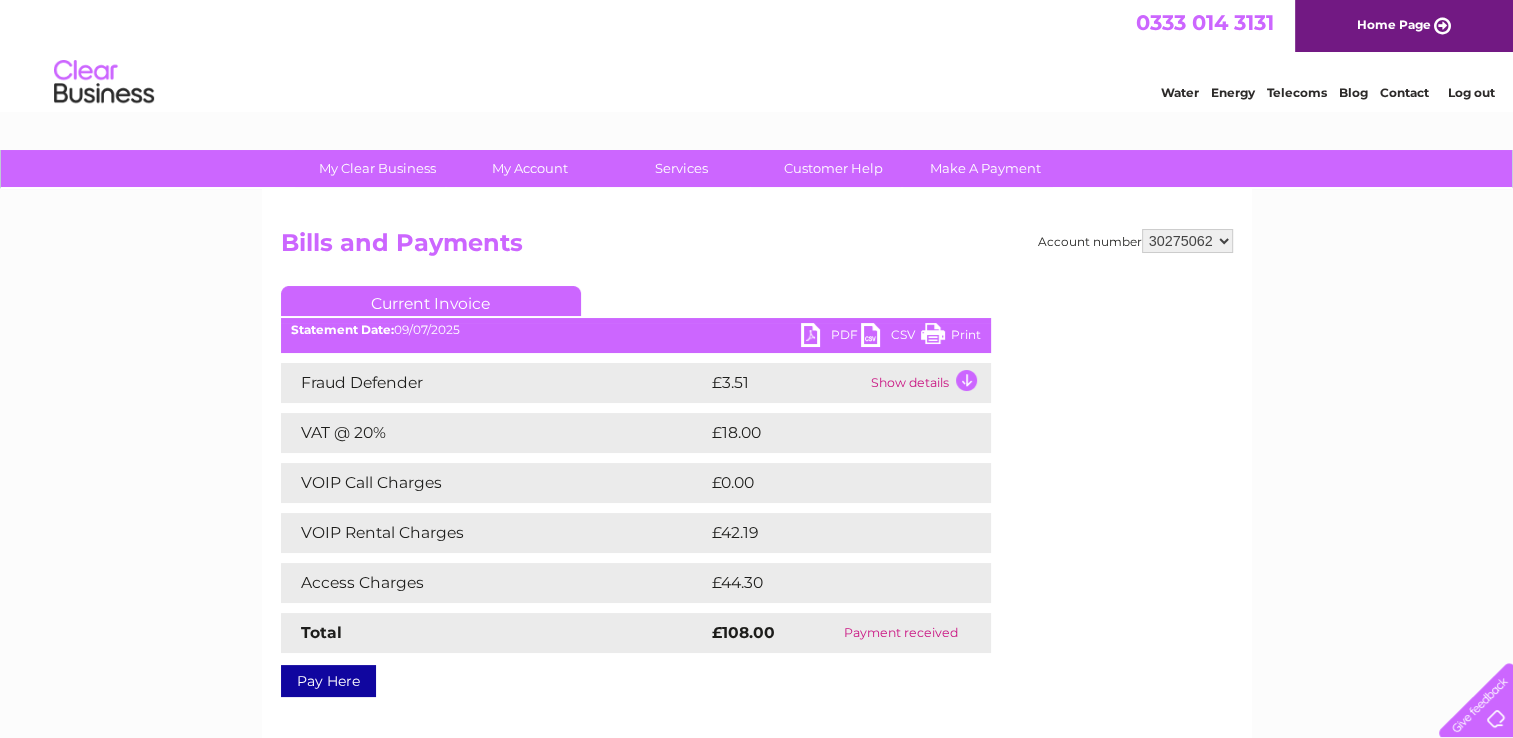 scroll, scrollTop: 0, scrollLeft: 0, axis: both 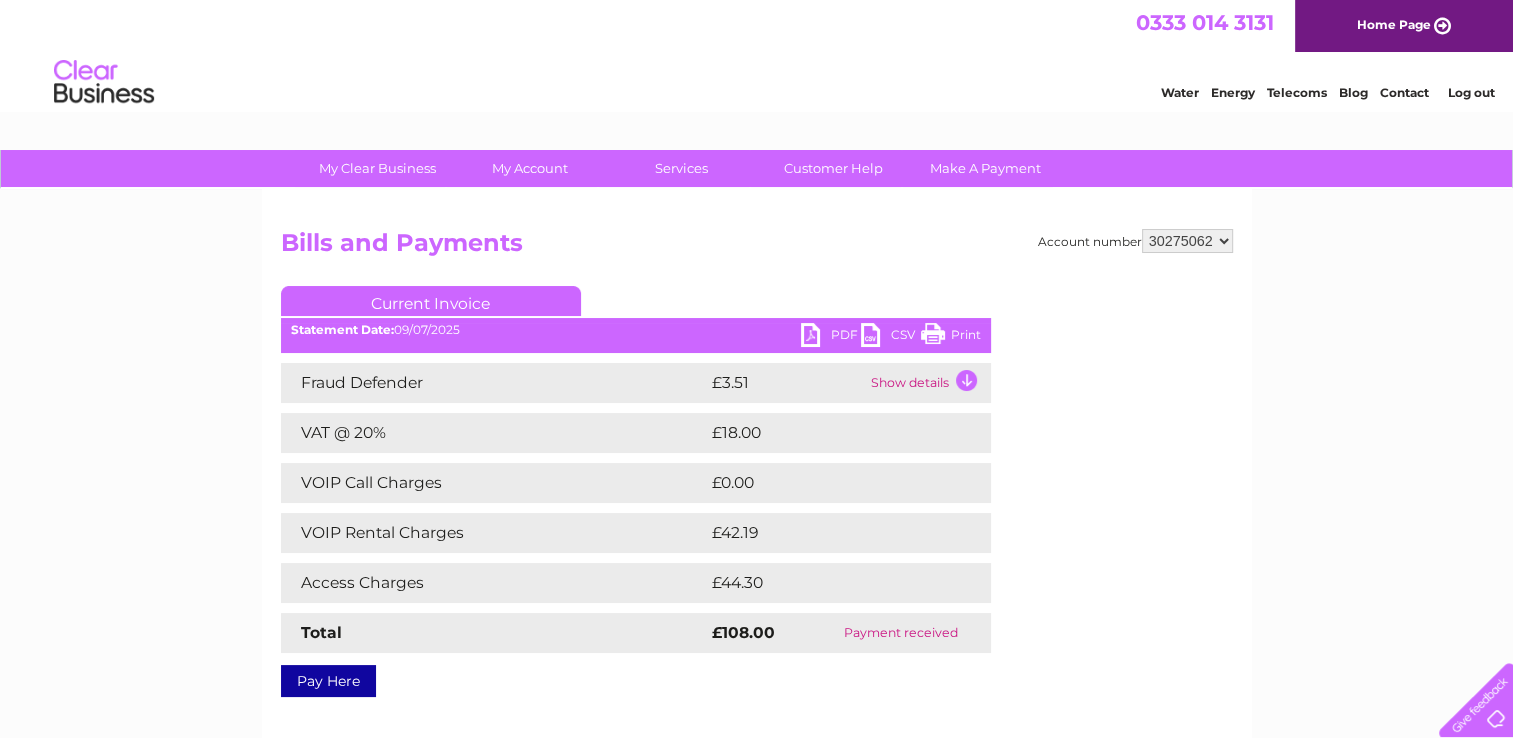 click on "0333 014 3131
Home Page" at bounding box center (756, 26) 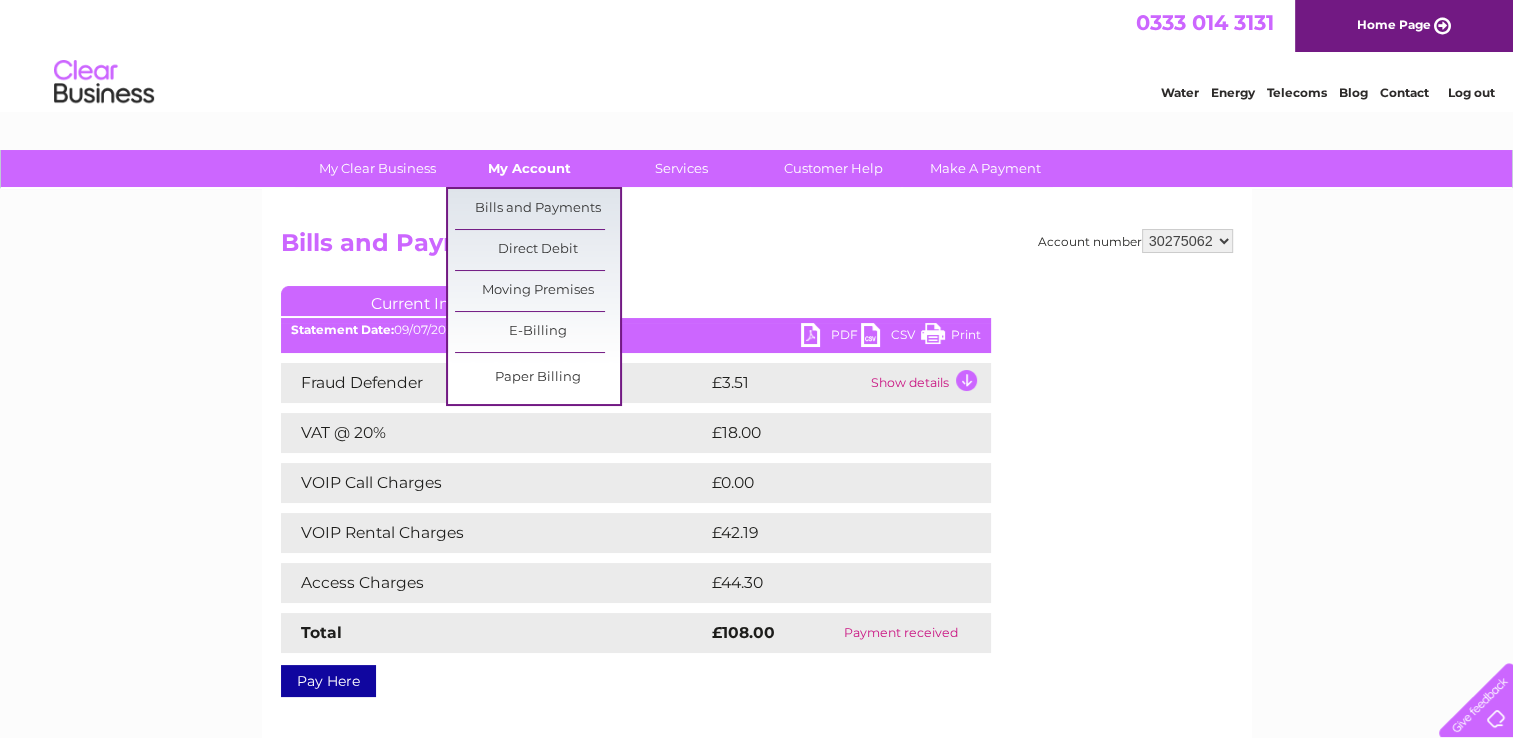 click on "My Account" at bounding box center (529, 168) 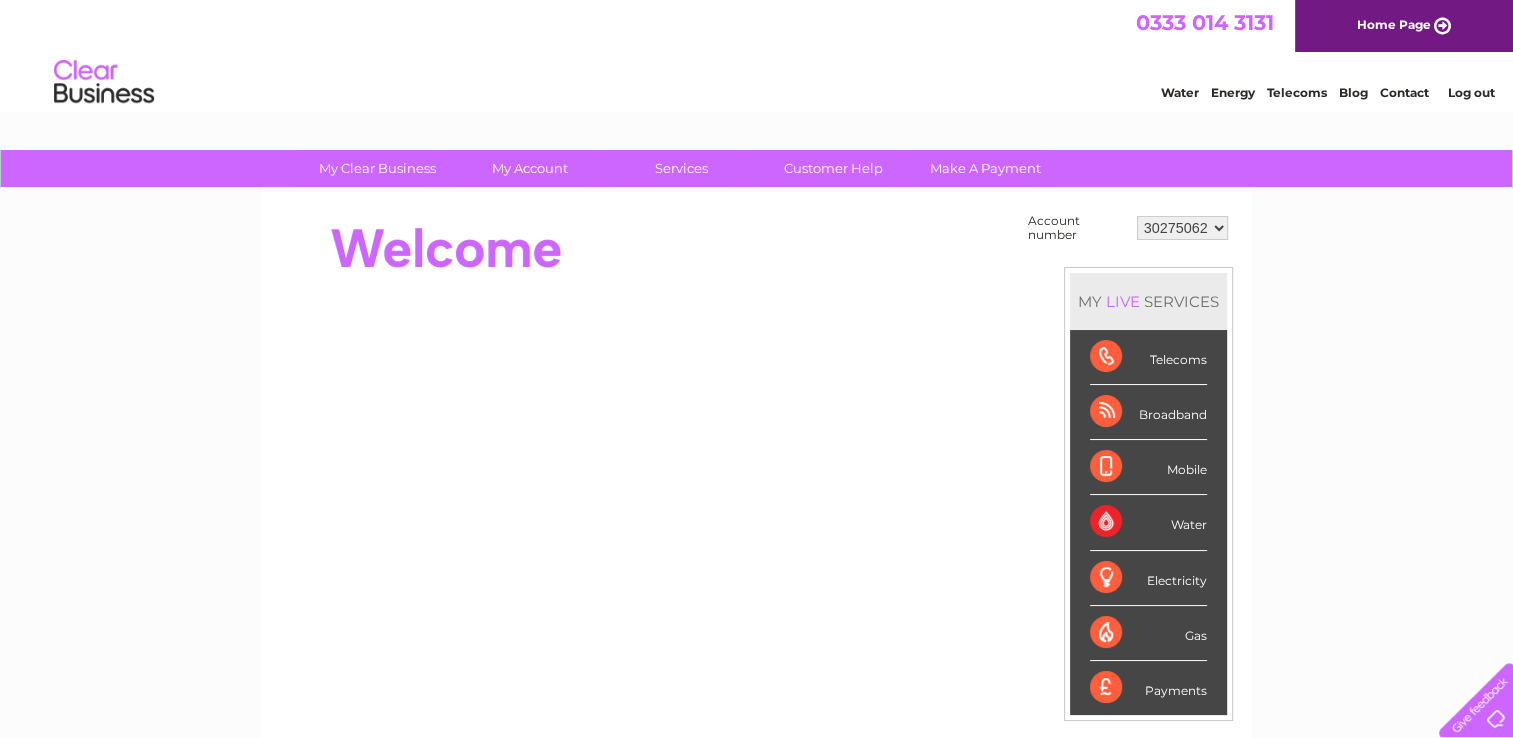 scroll, scrollTop: 0, scrollLeft: 0, axis: both 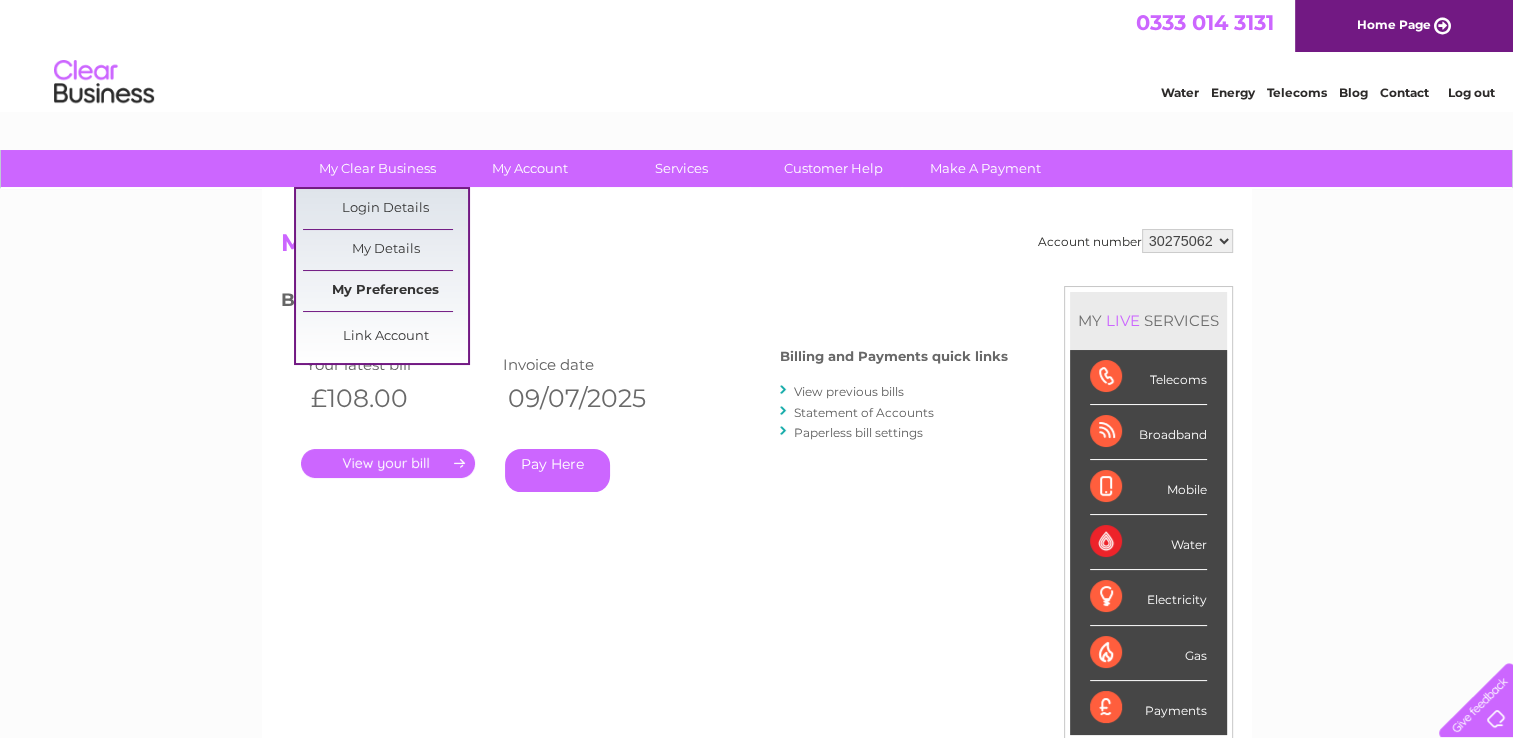 click on "My Preferences" at bounding box center (385, 291) 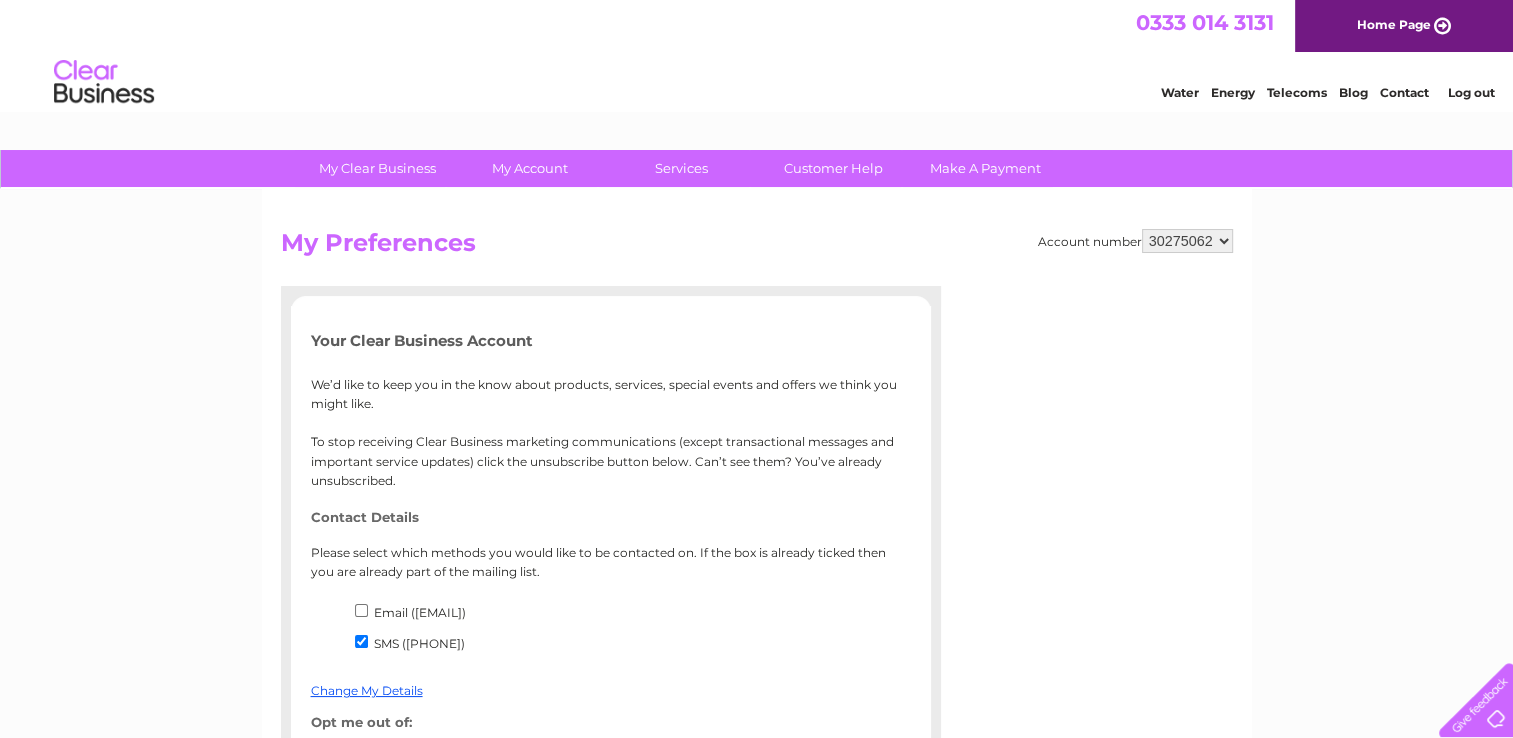 scroll, scrollTop: 0, scrollLeft: 0, axis: both 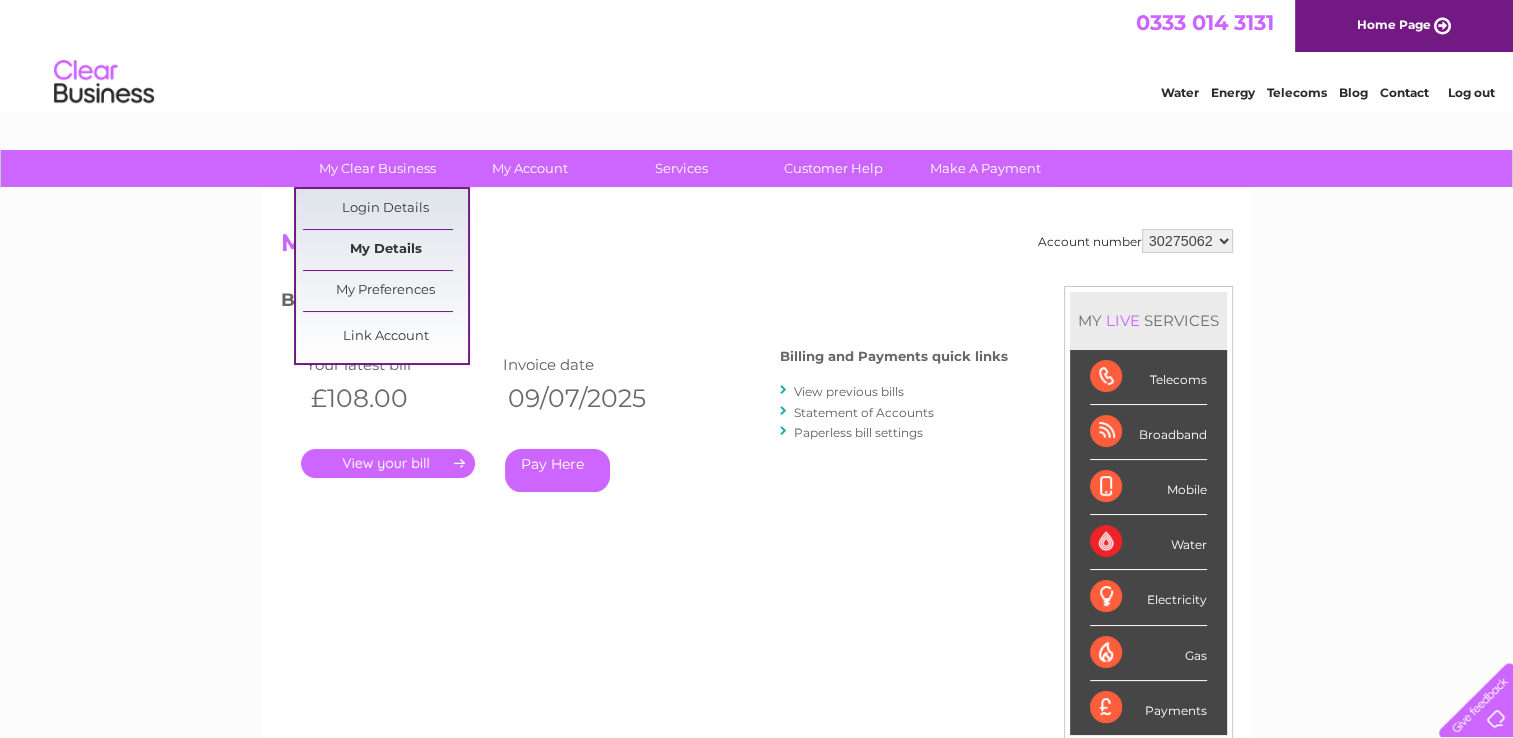 click on "My Details" at bounding box center (385, 250) 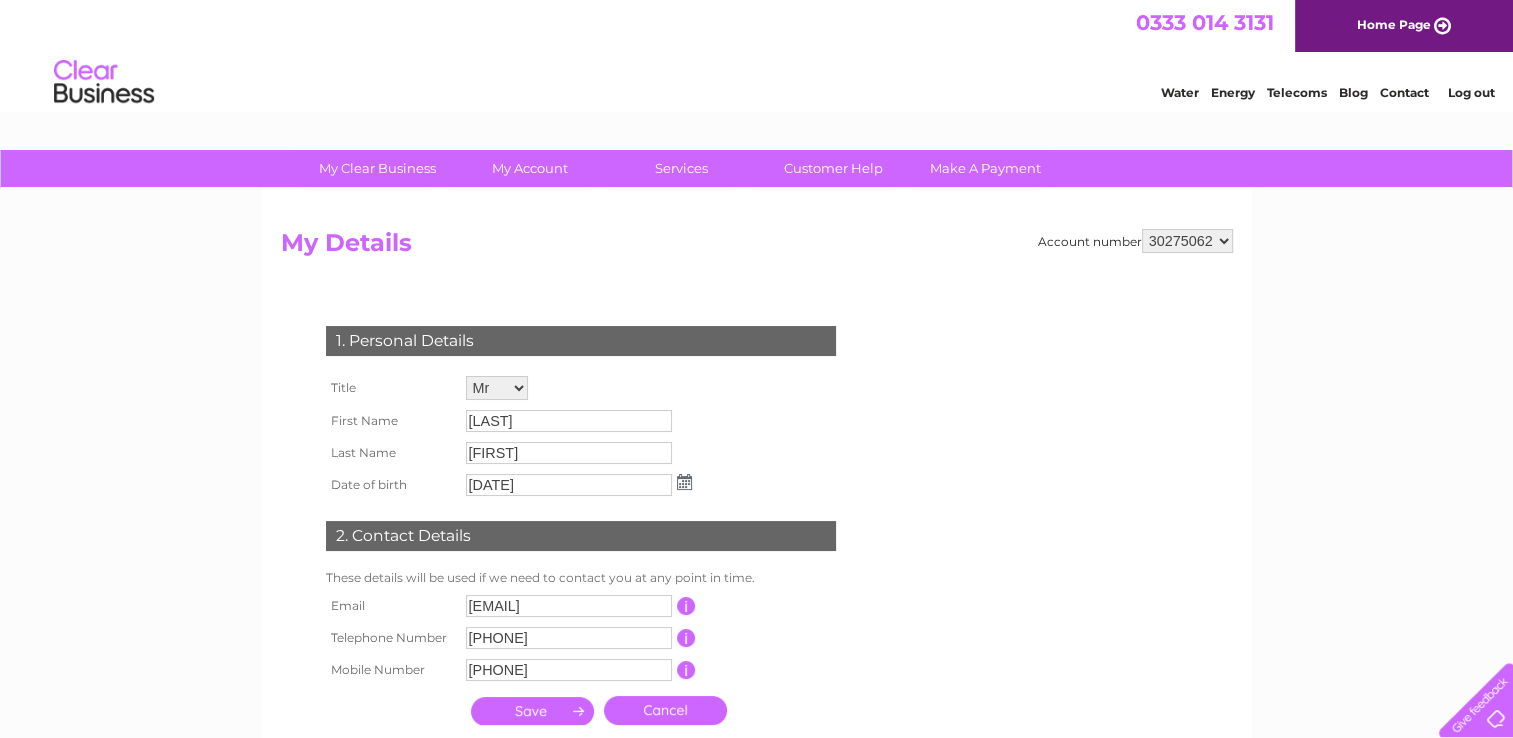 scroll, scrollTop: 0, scrollLeft: 0, axis: both 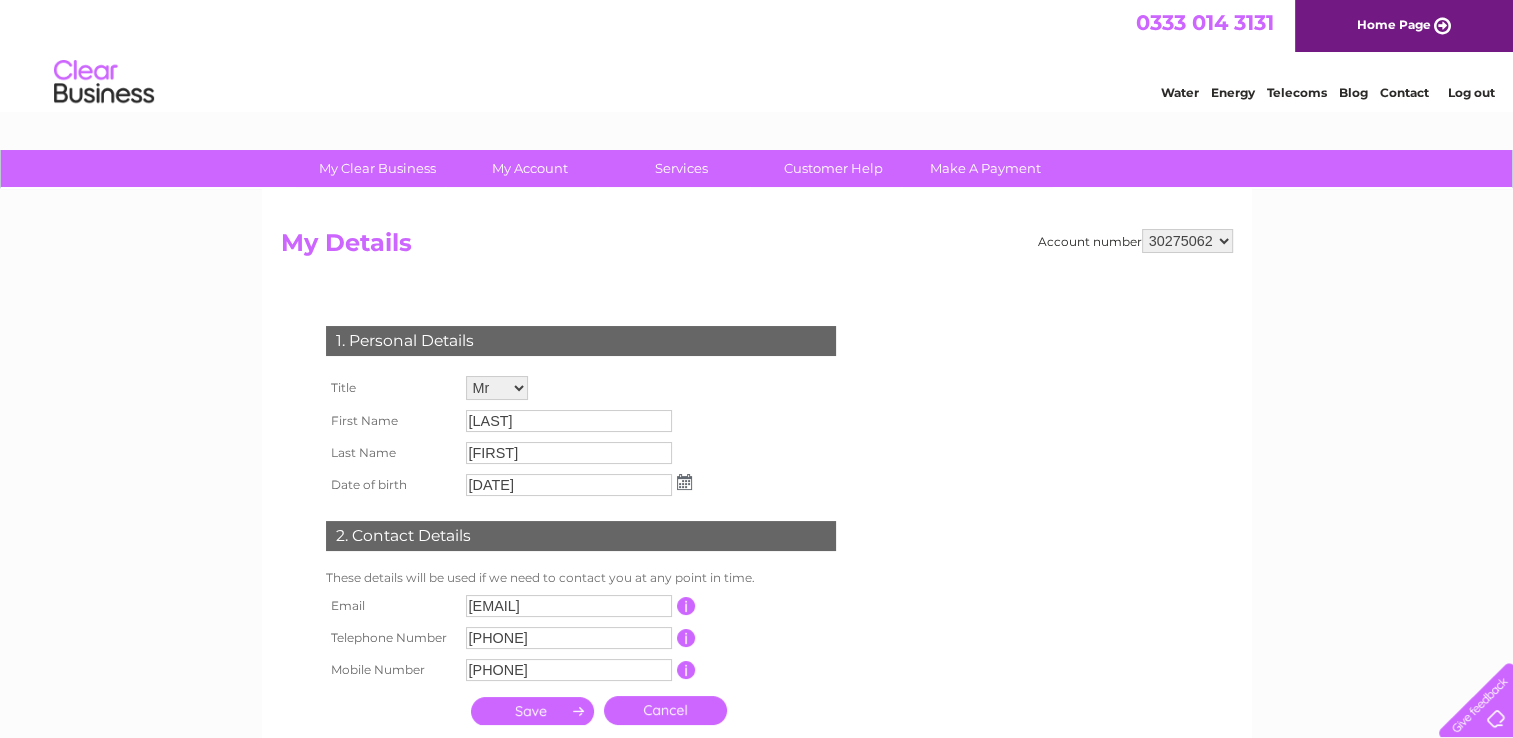 click on "[LAST]" at bounding box center [569, 421] 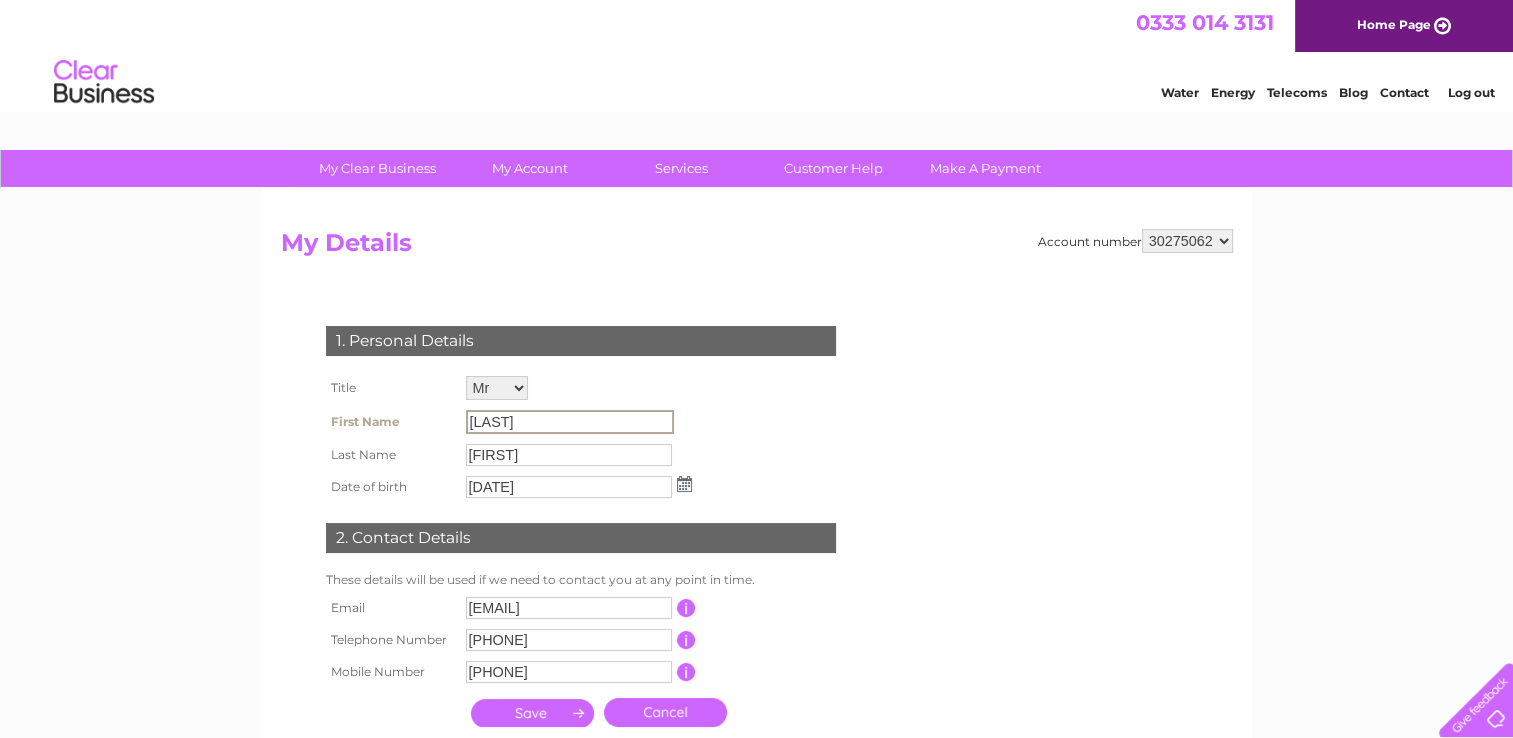 click on "[LAST]" at bounding box center (570, 422) 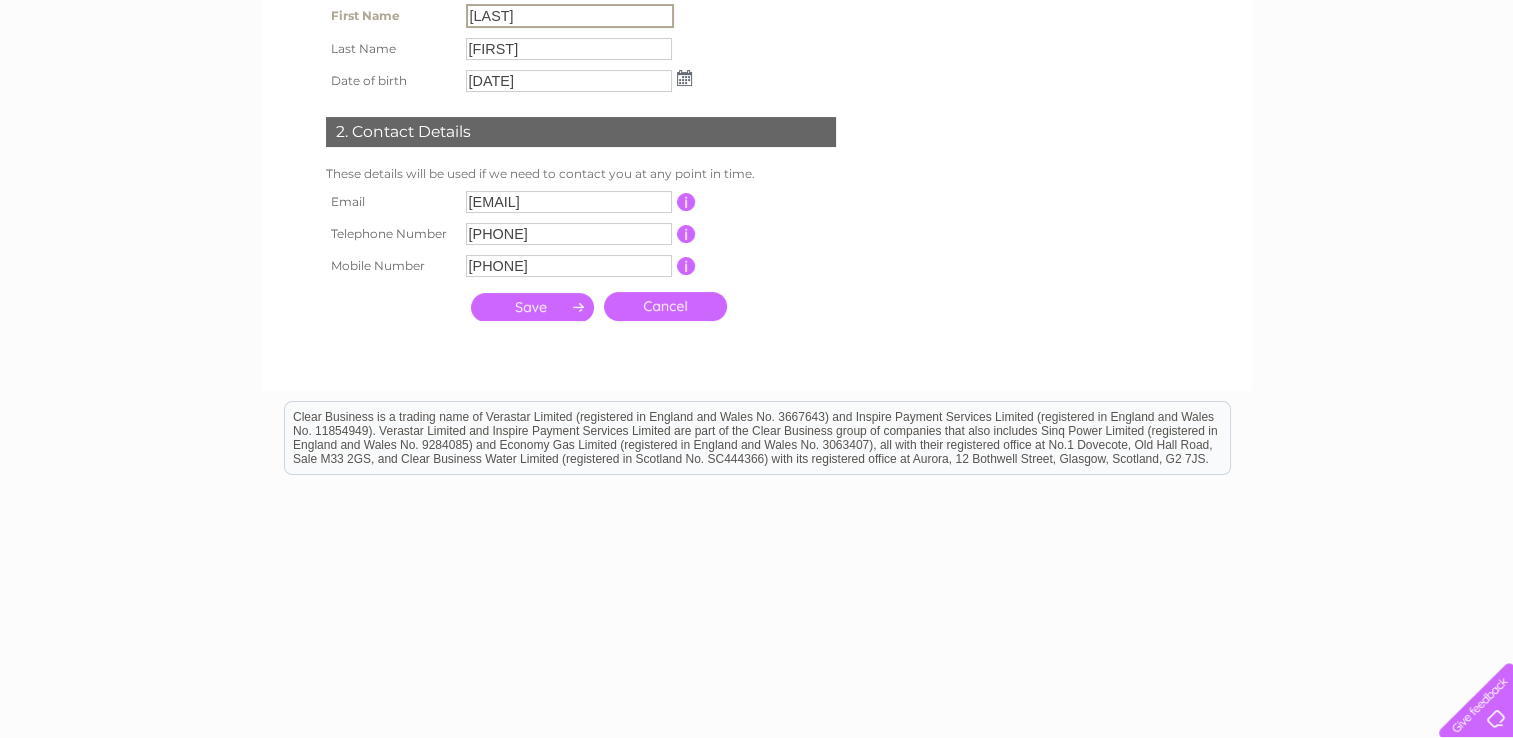 scroll, scrollTop: 416, scrollLeft: 0, axis: vertical 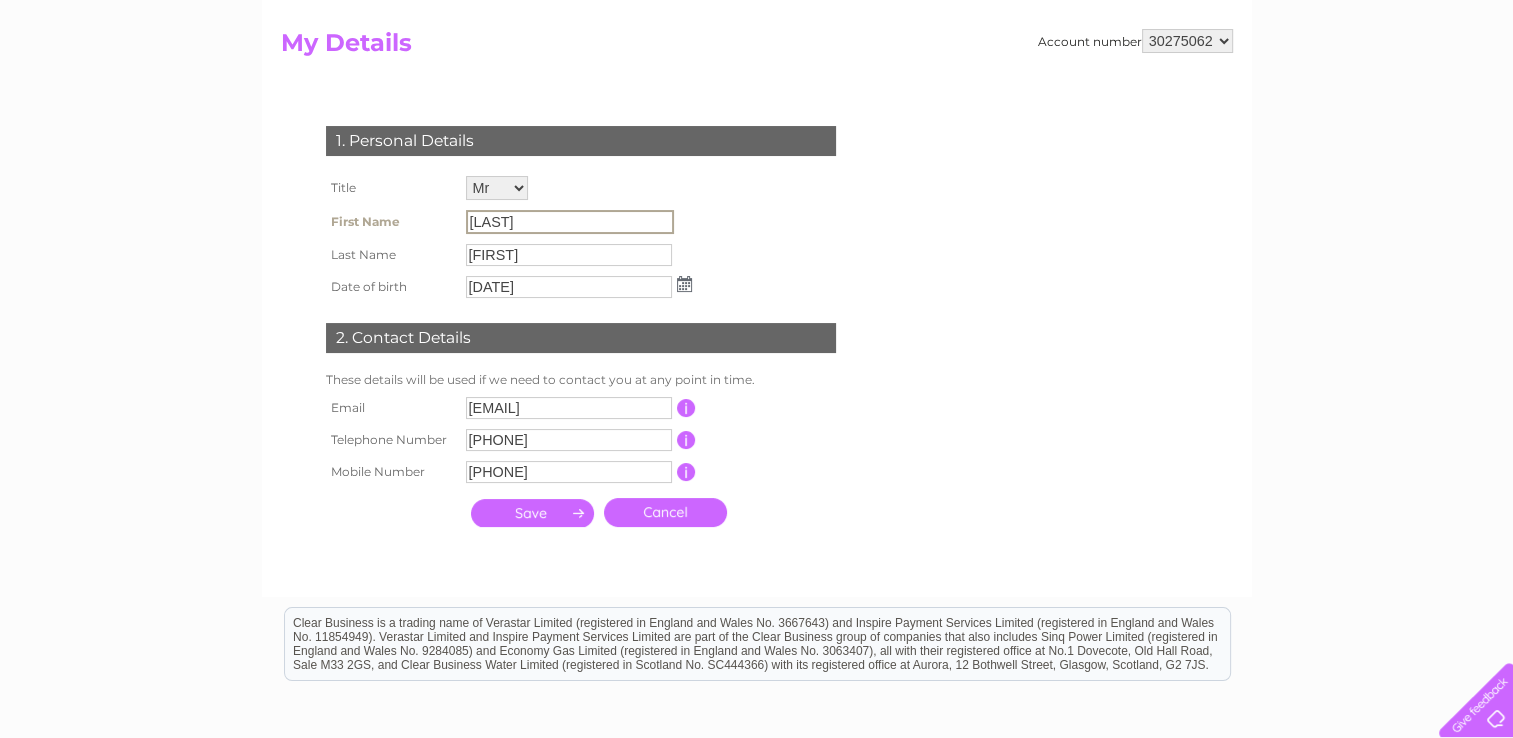 click on "[FIRST]" at bounding box center (569, 255) 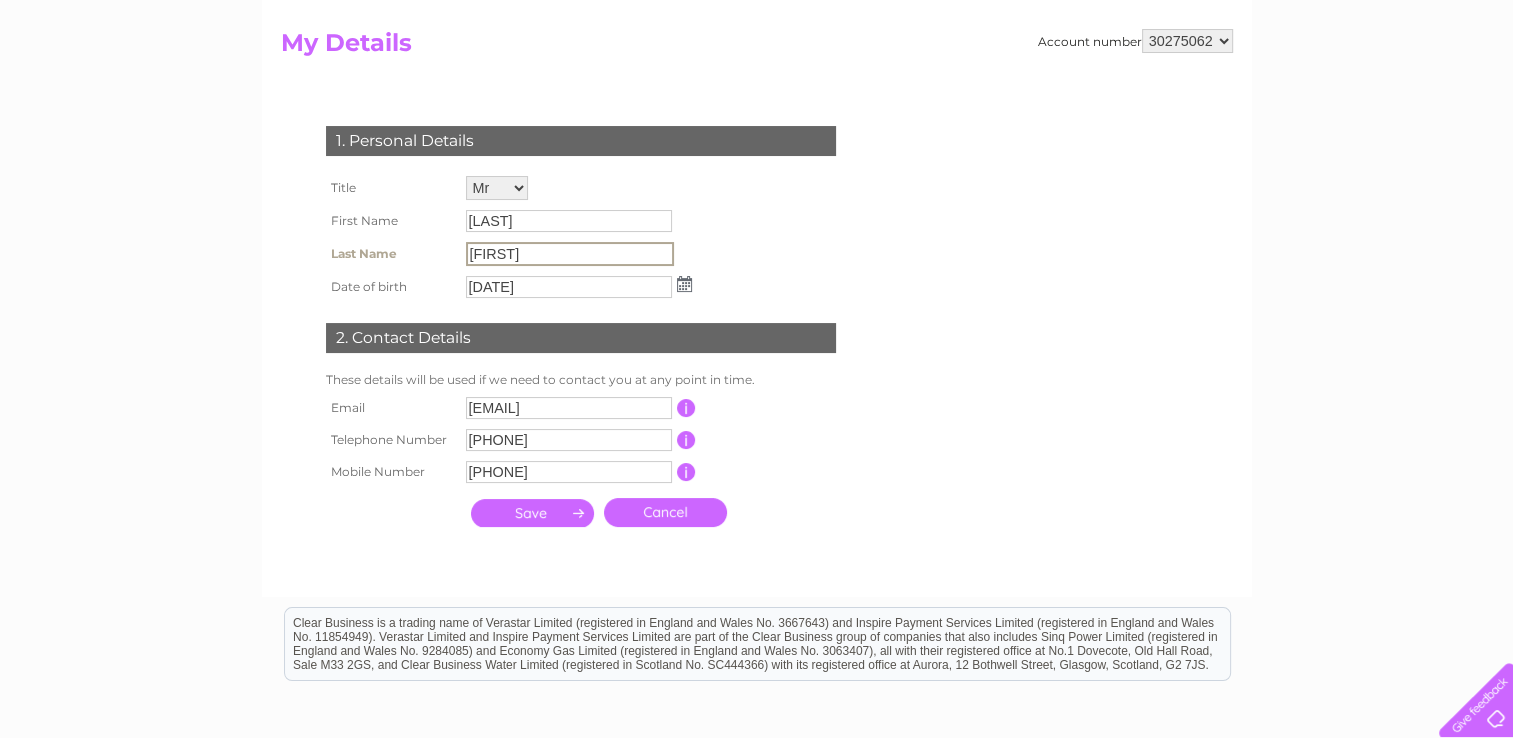 click on "James" at bounding box center [569, 221] 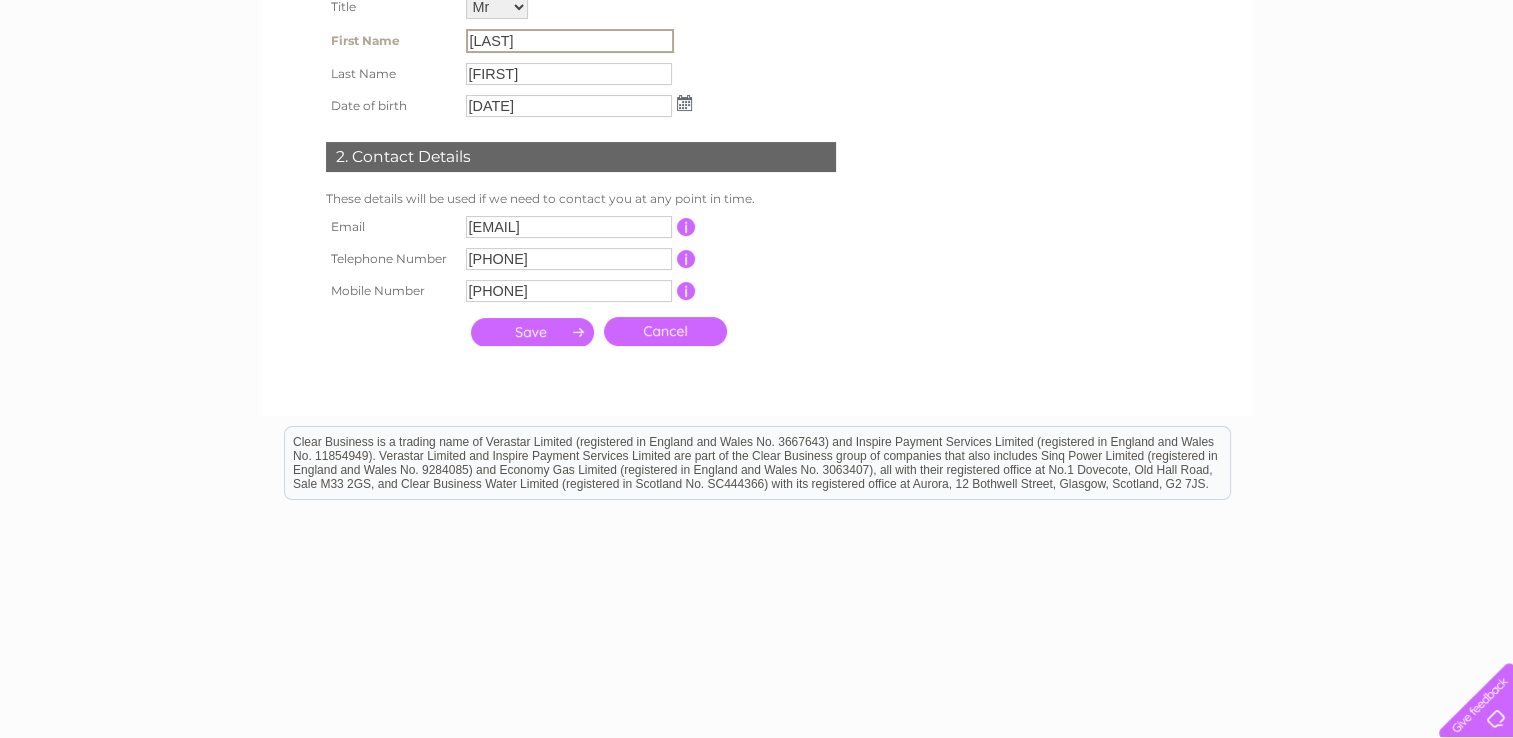 scroll, scrollTop: 416, scrollLeft: 0, axis: vertical 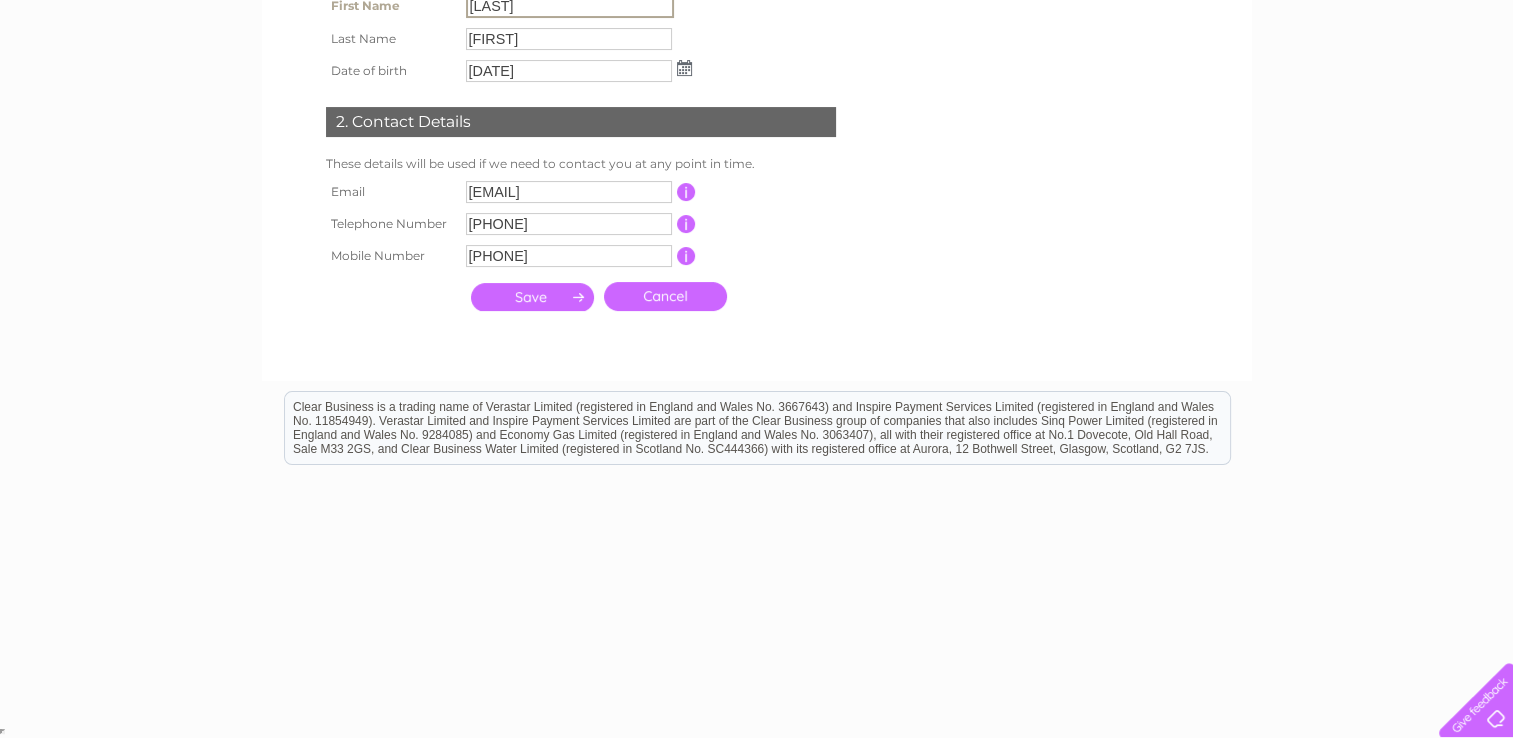 click on "James" at bounding box center [570, 6] 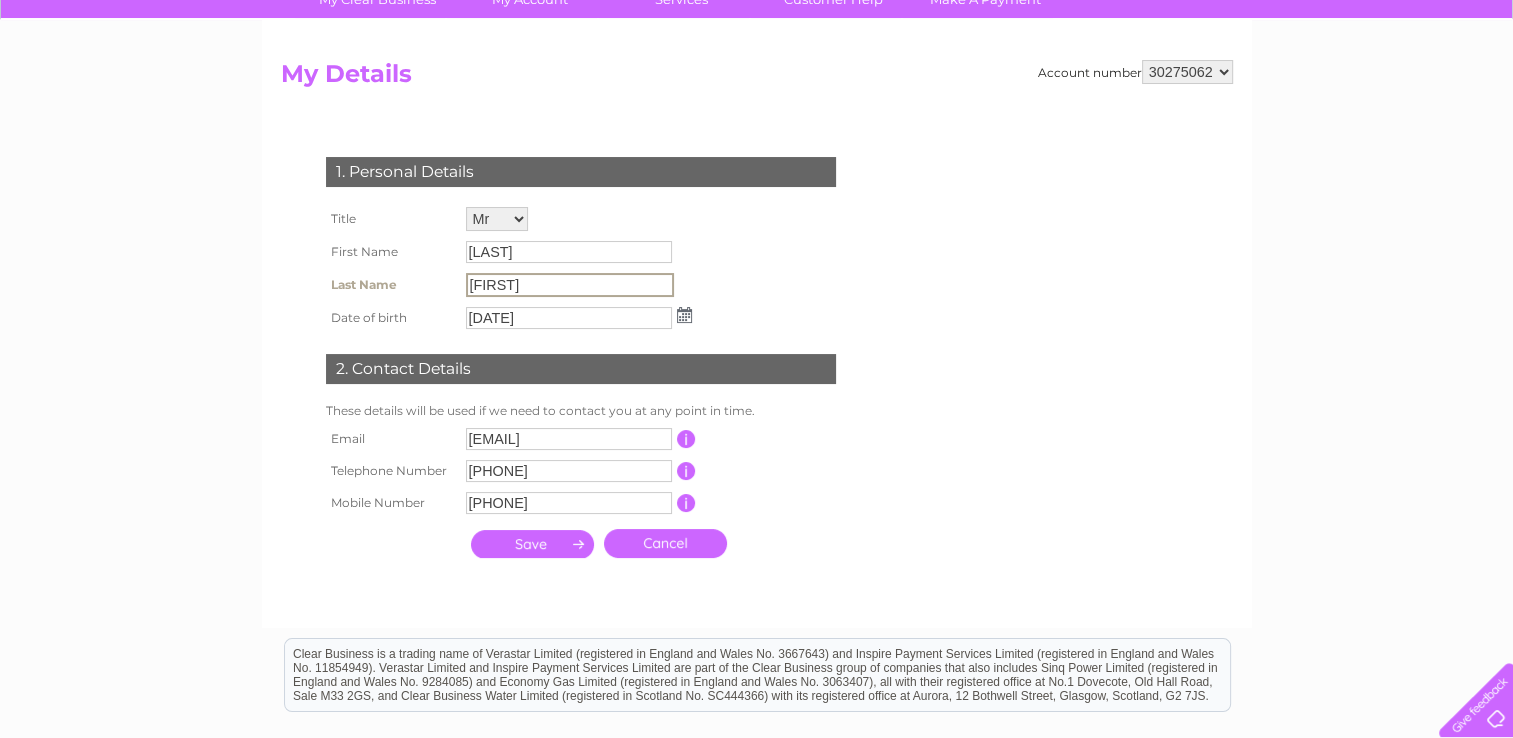 scroll, scrollTop: 163, scrollLeft: 0, axis: vertical 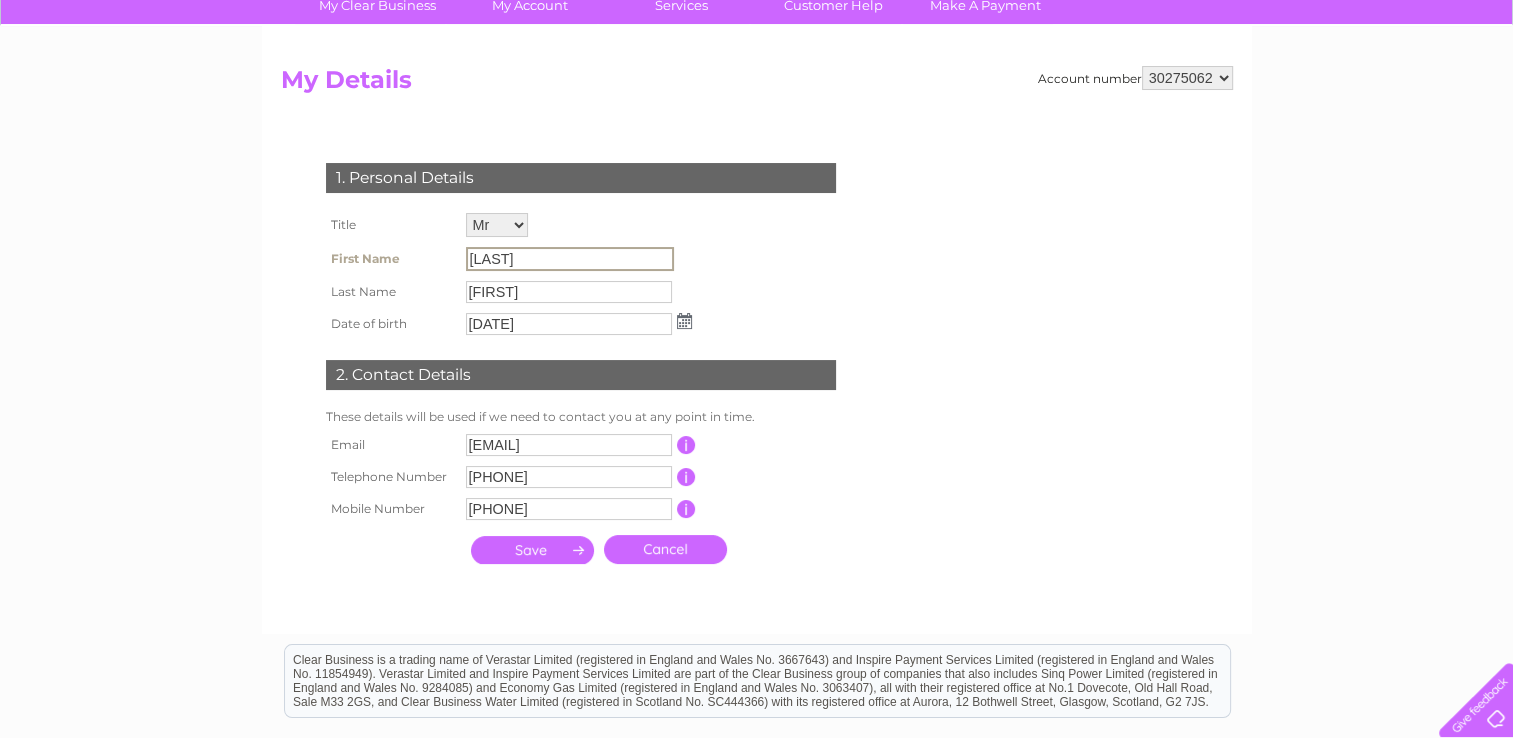 click on "James" at bounding box center (570, 259) 